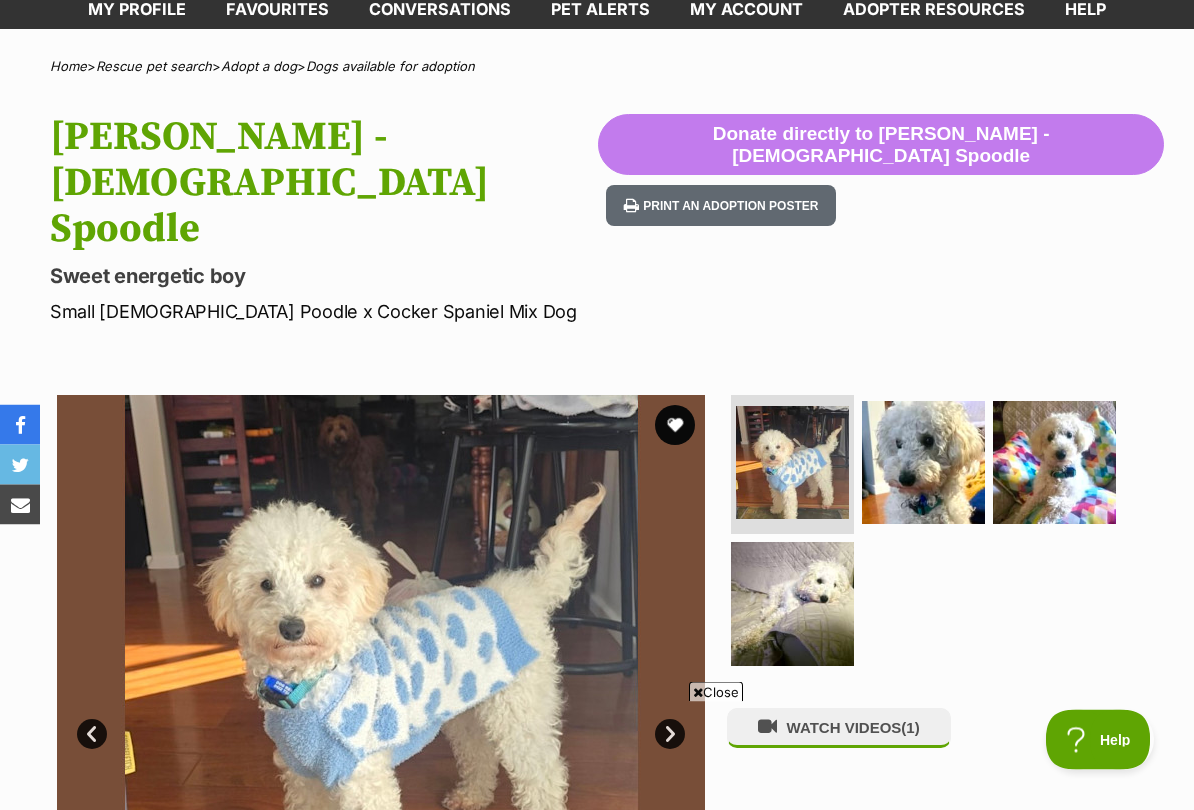 scroll, scrollTop: 171, scrollLeft: 0, axis: vertical 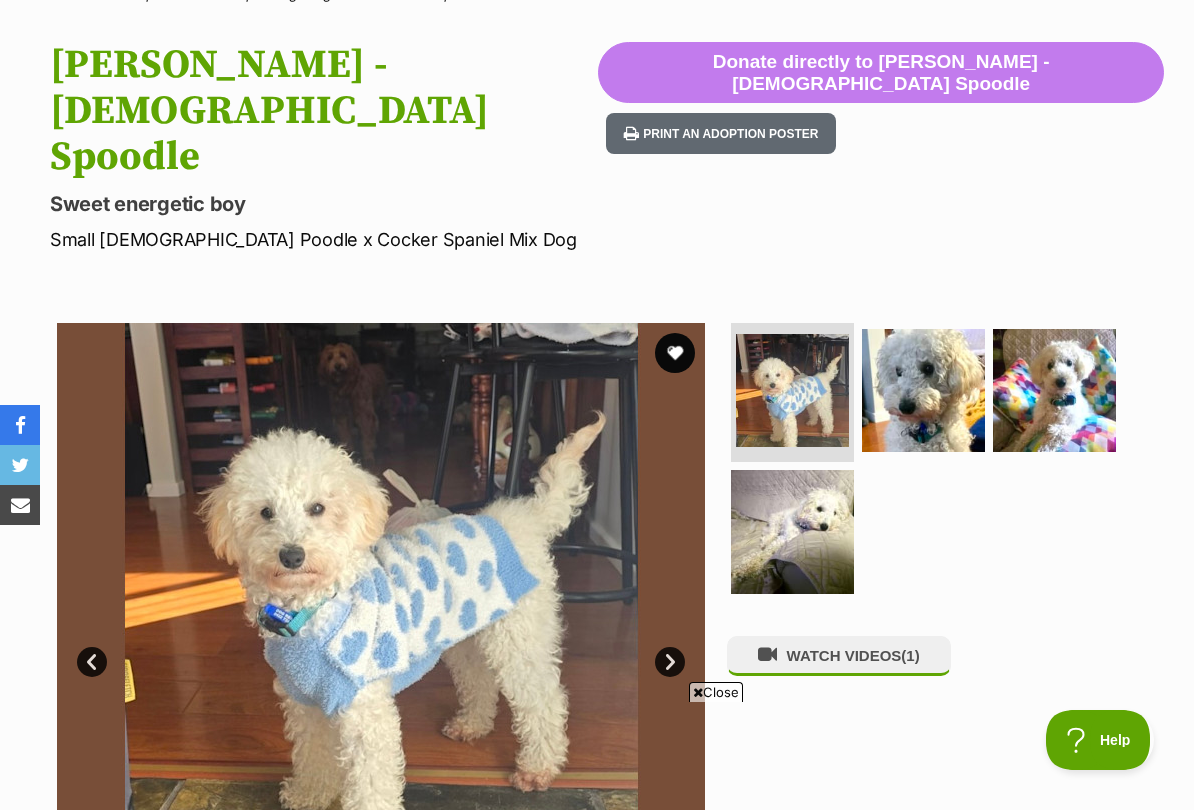 click on "Next" at bounding box center [670, 662] 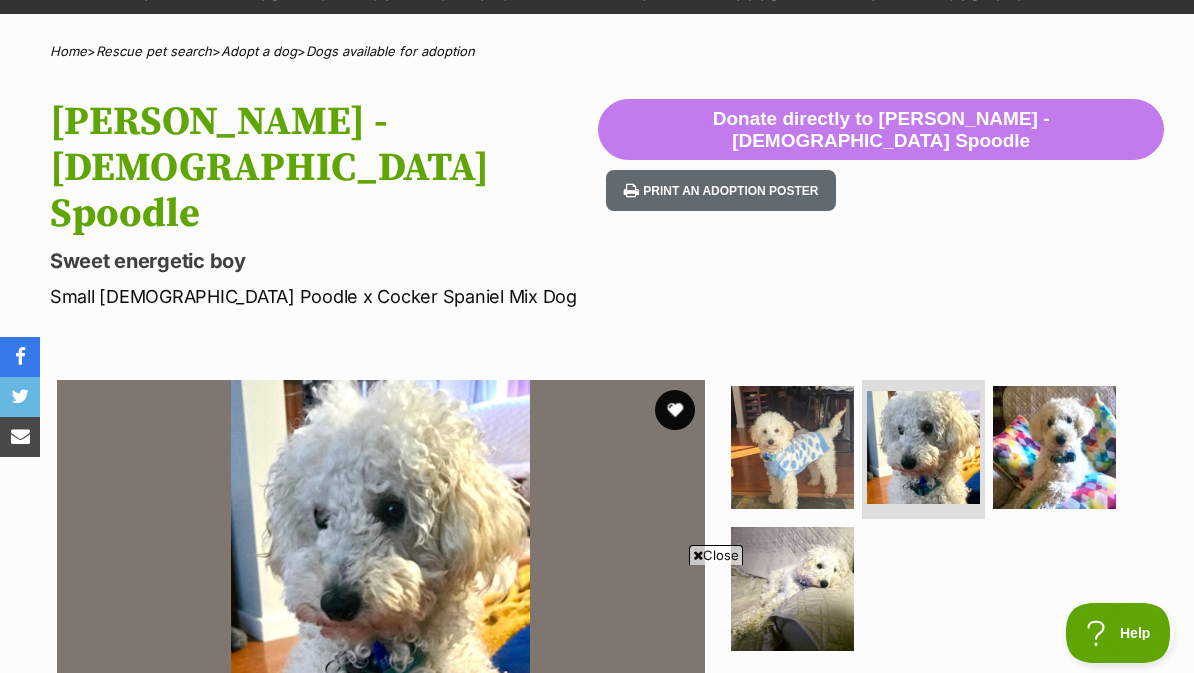 scroll, scrollTop: 165, scrollLeft: 0, axis: vertical 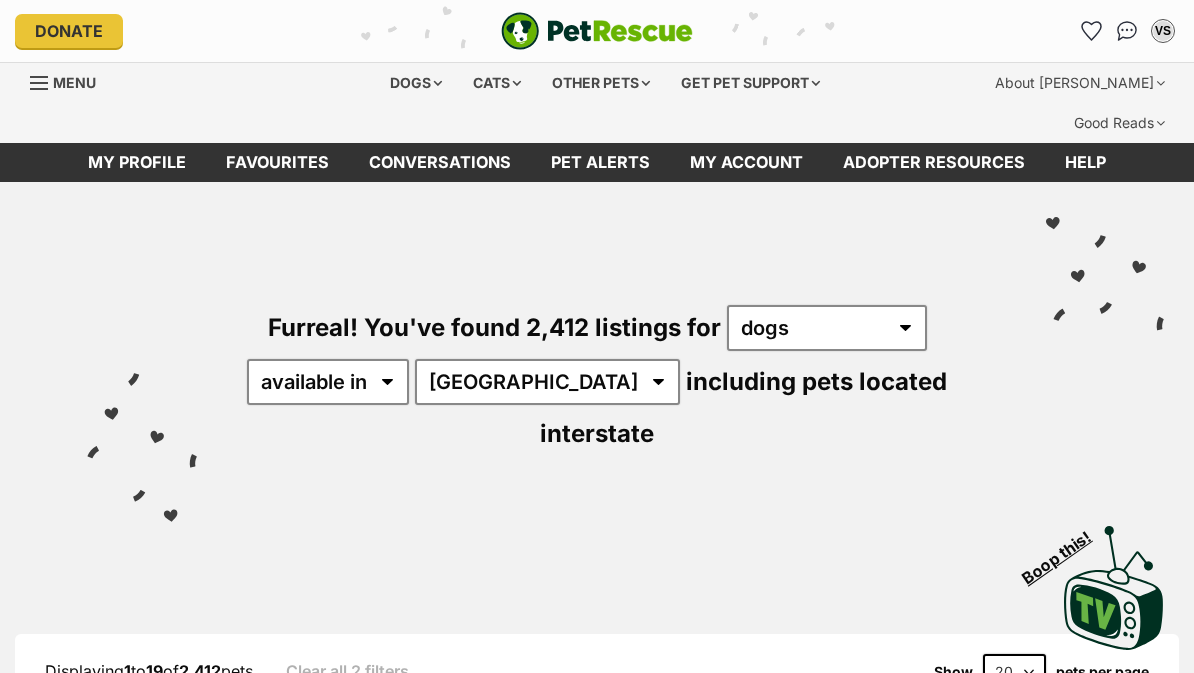 click 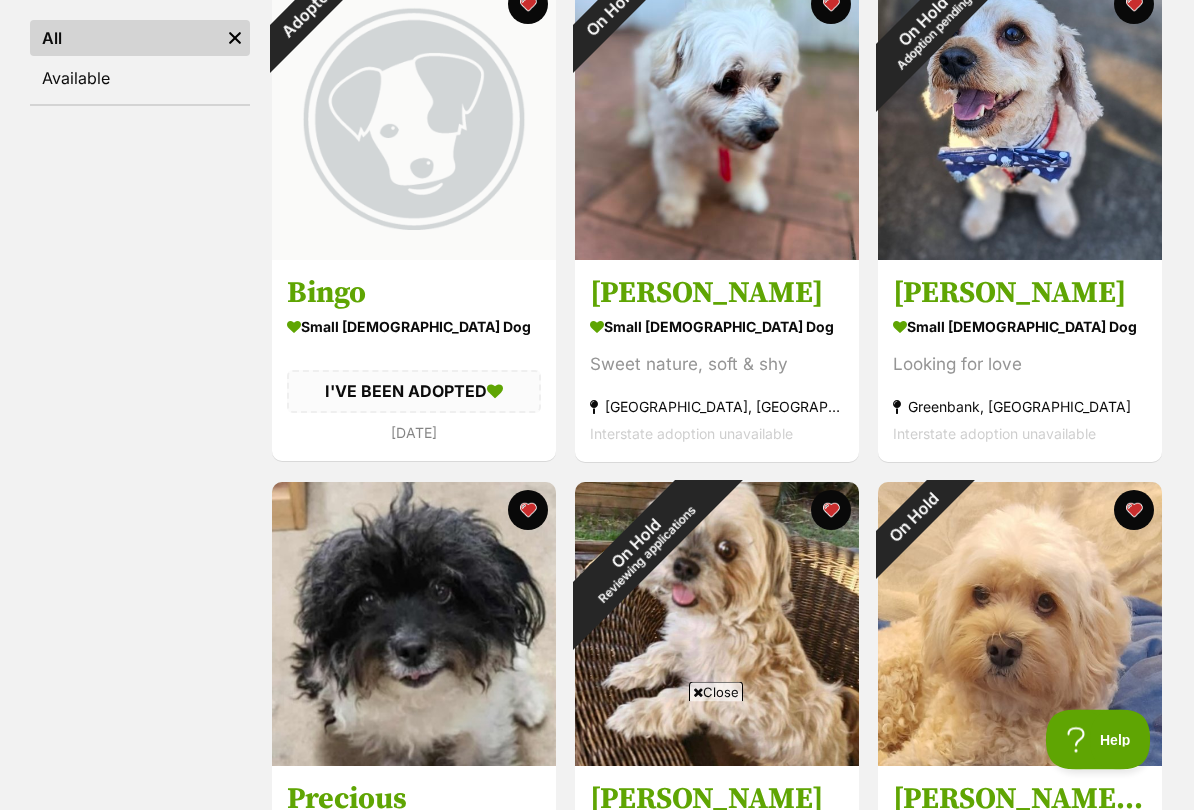 scroll, scrollTop: 473, scrollLeft: 0, axis: vertical 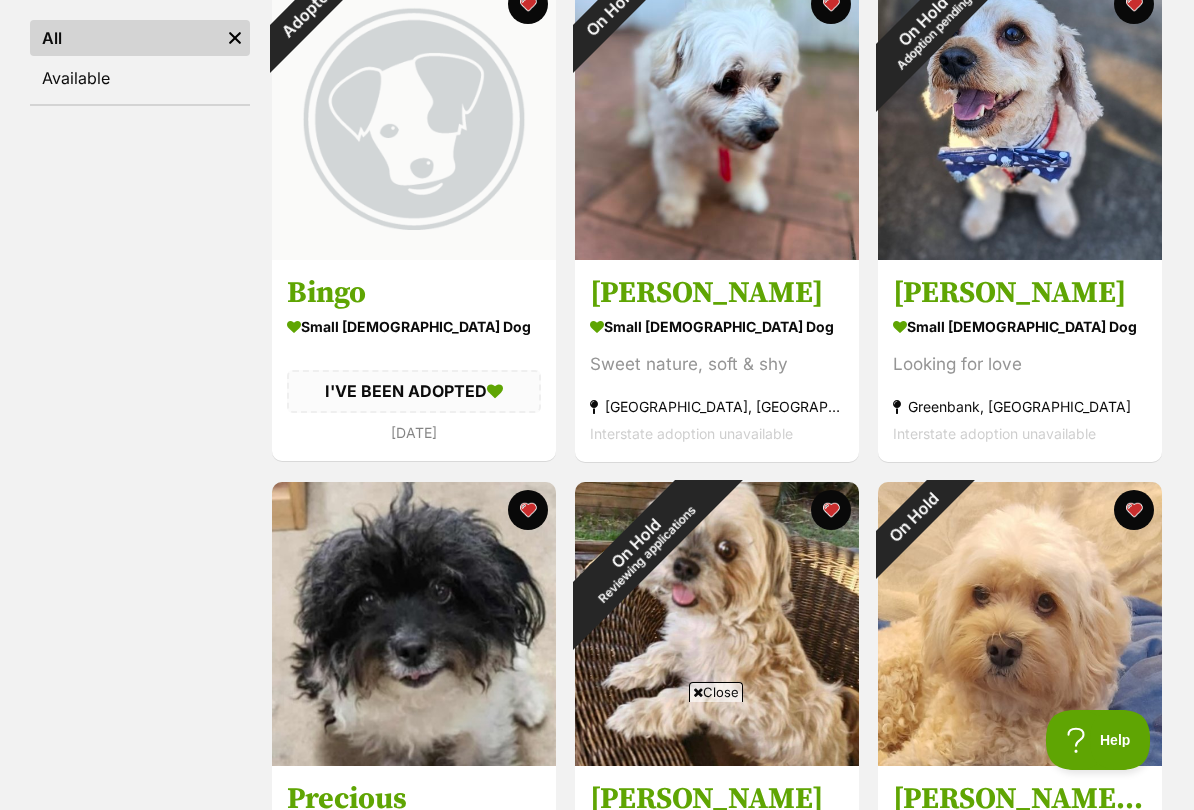 click on "On Hold Adoption pending" at bounding box center [928, 26] 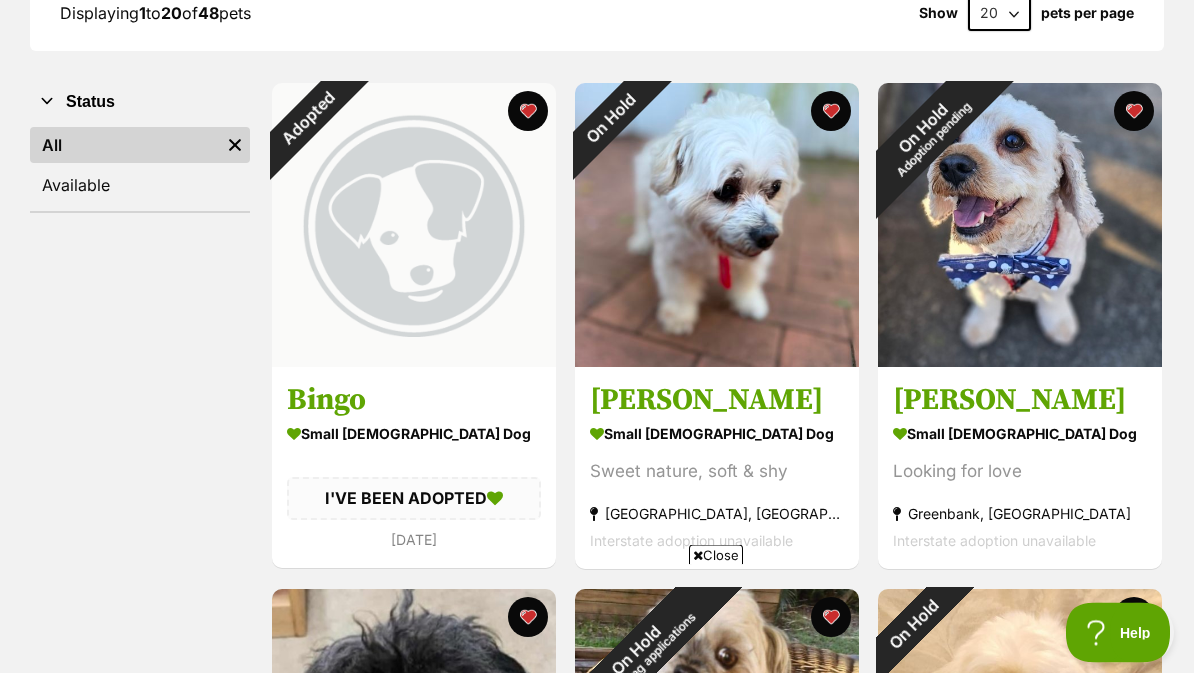 scroll, scrollTop: 366, scrollLeft: 0, axis: vertical 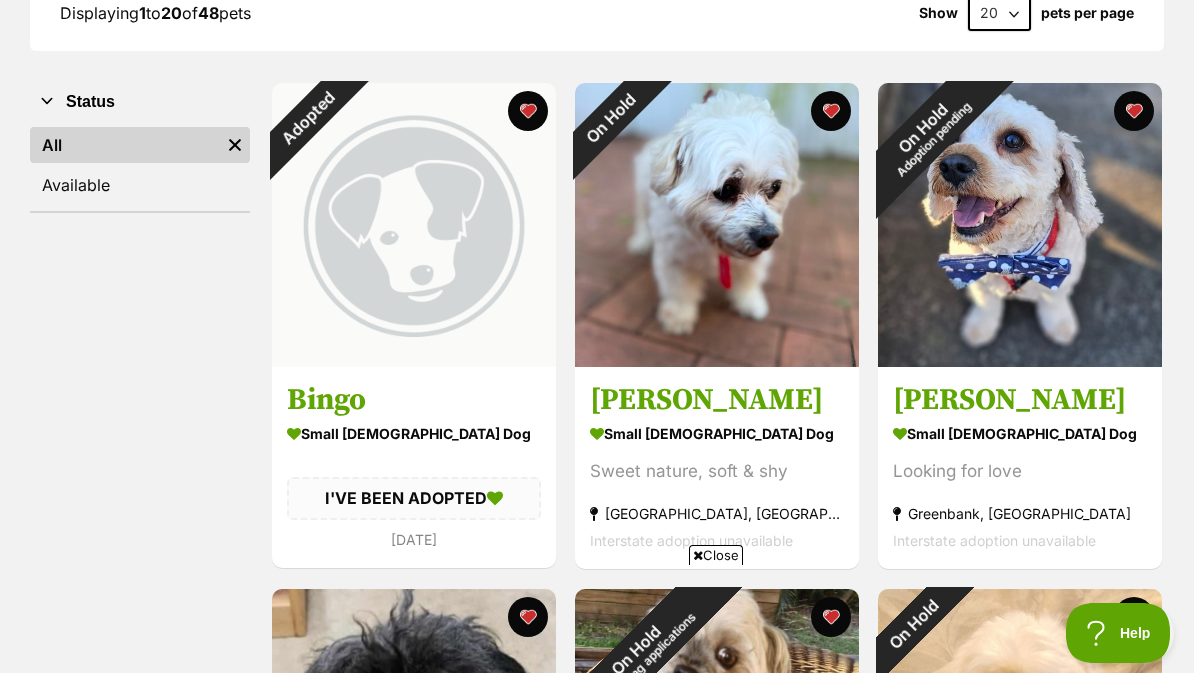 click on "On Hold" at bounding box center (610, 118) 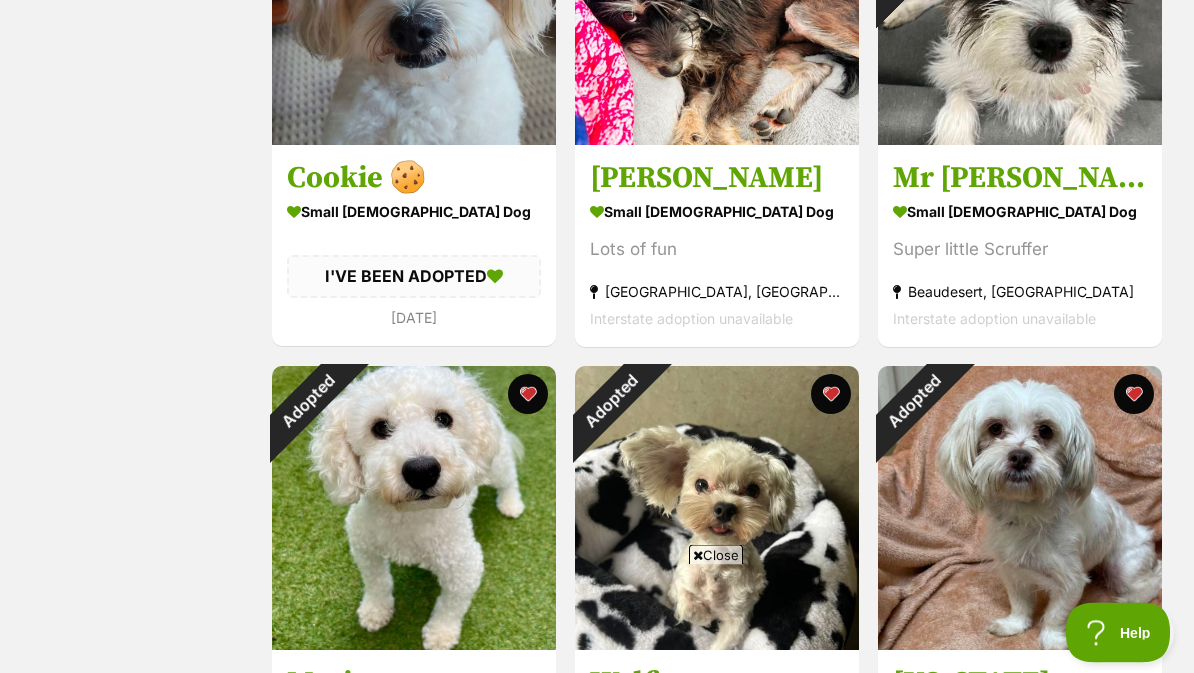 scroll, scrollTop: 2607, scrollLeft: 0, axis: vertical 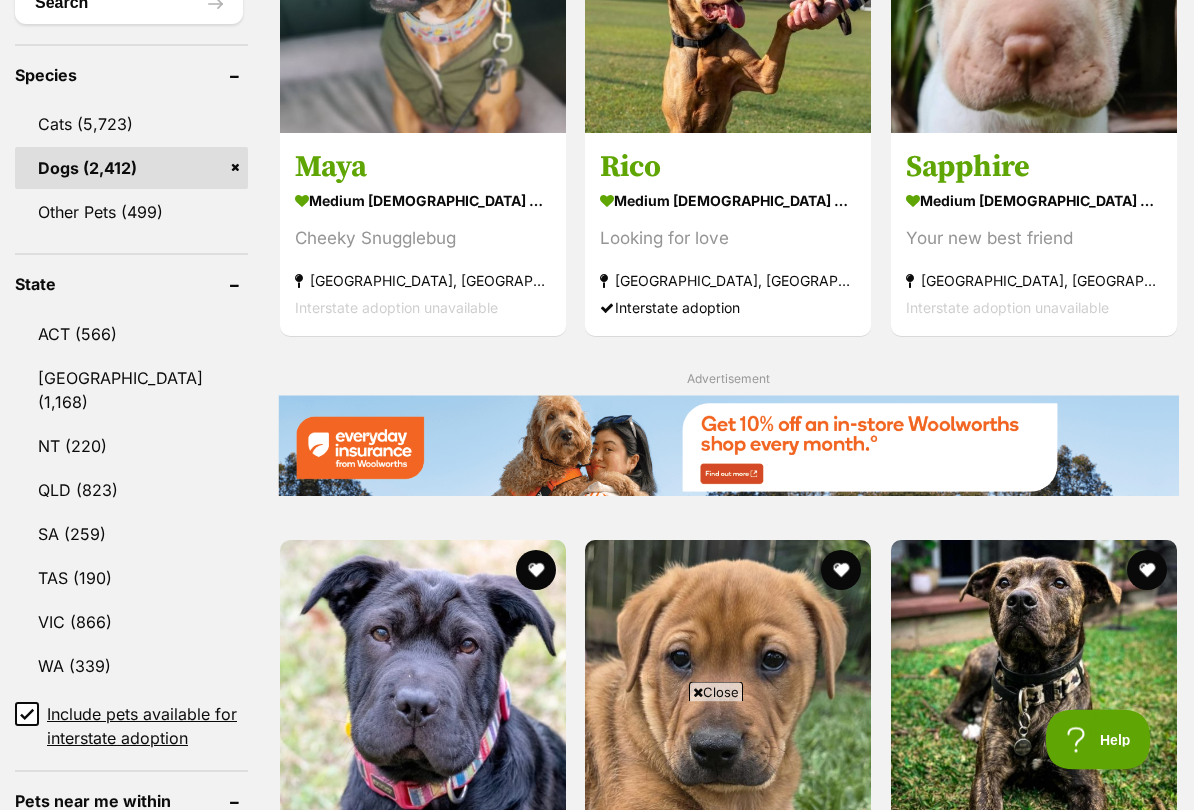 click on "QLD (823)" at bounding box center (131, 491) 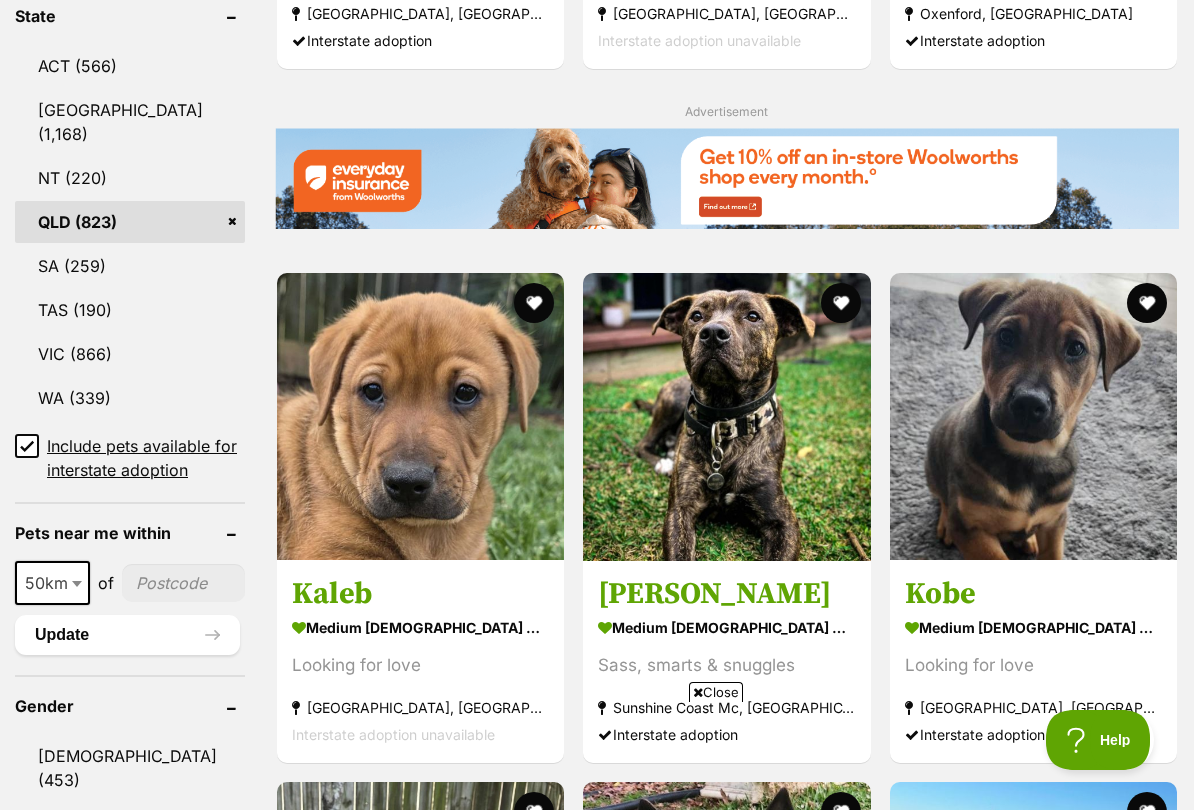 scroll, scrollTop: 0, scrollLeft: 0, axis: both 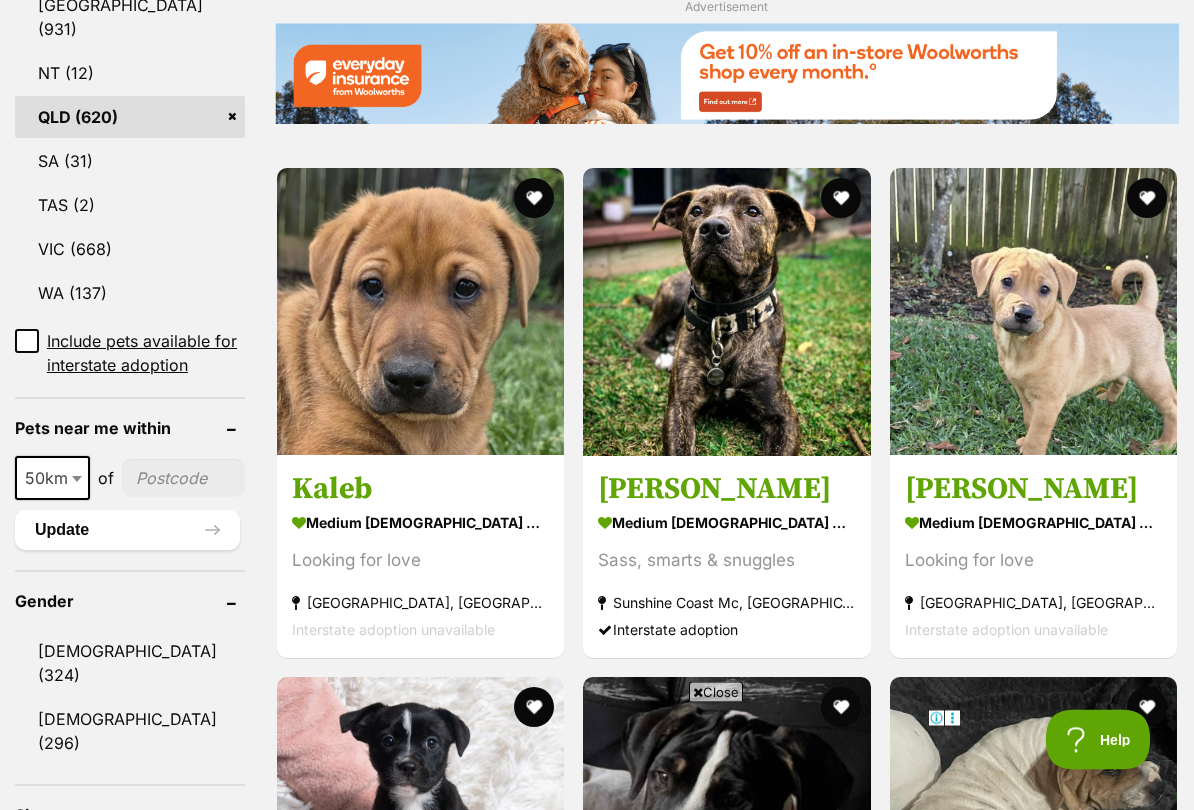 click at bounding box center (183, 479) 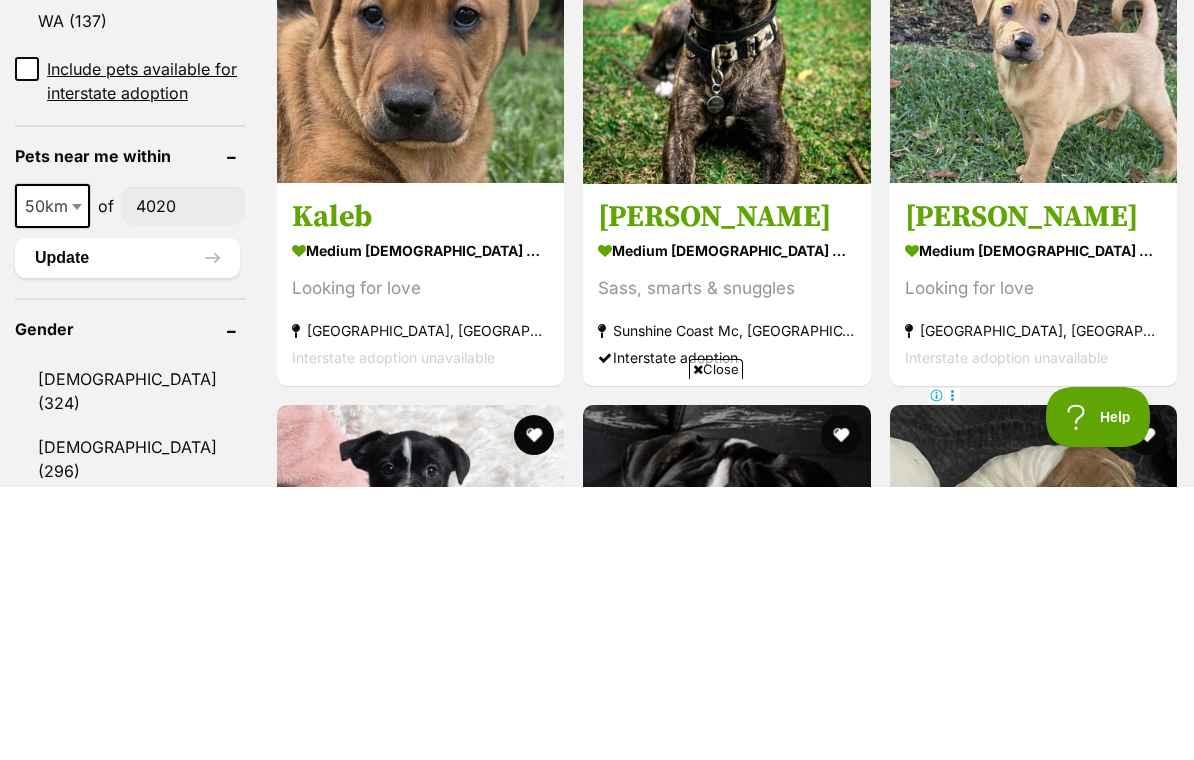 type on "4020" 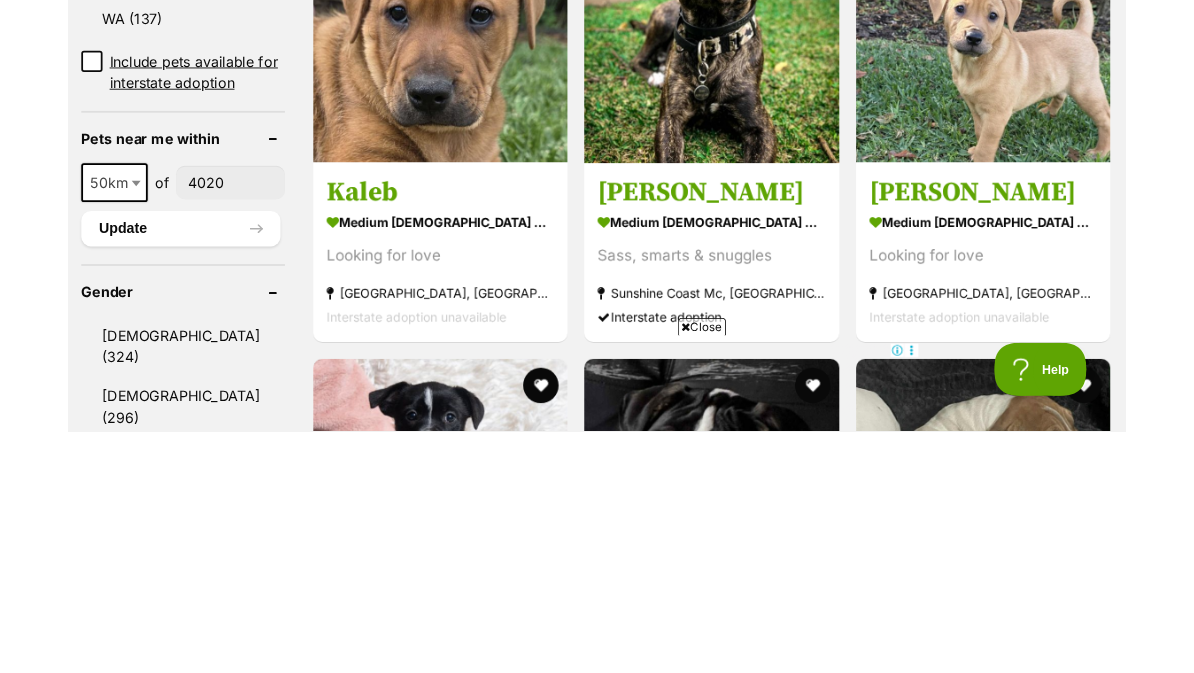 scroll, scrollTop: 1492, scrollLeft: 0, axis: vertical 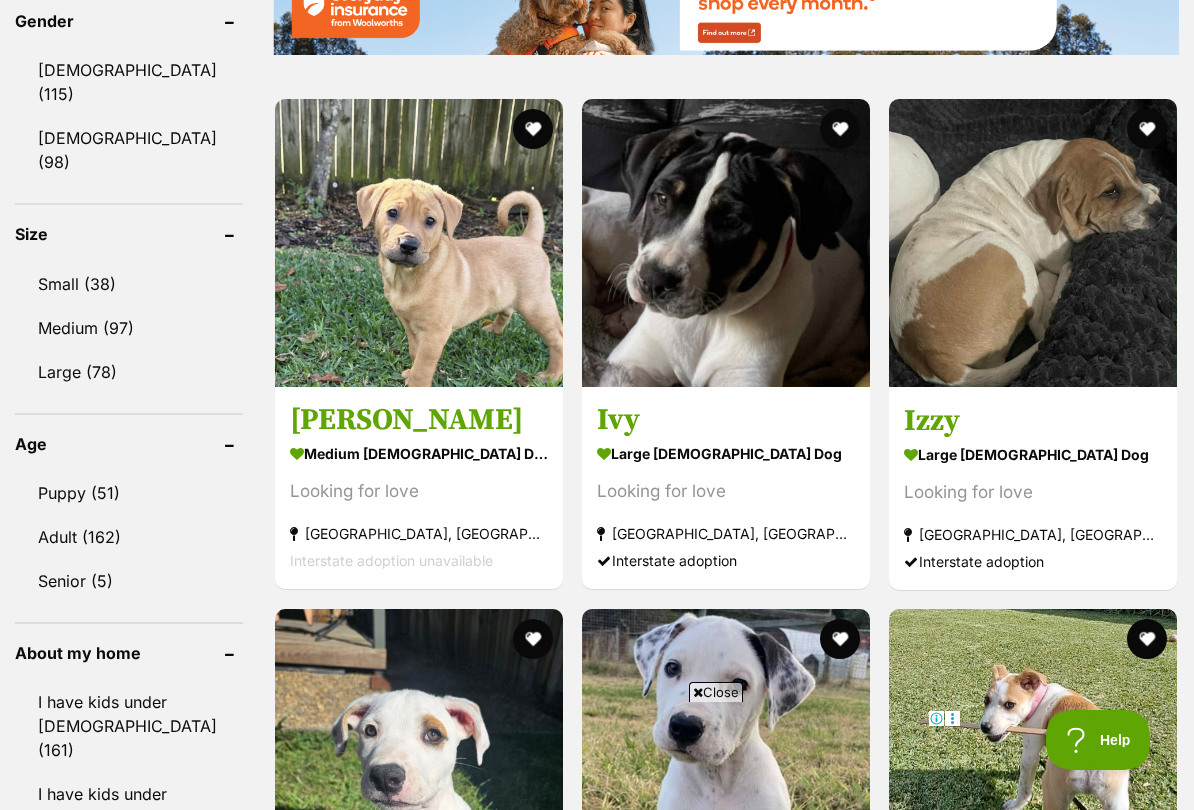 click on "Adult (162)" at bounding box center (129, 537) 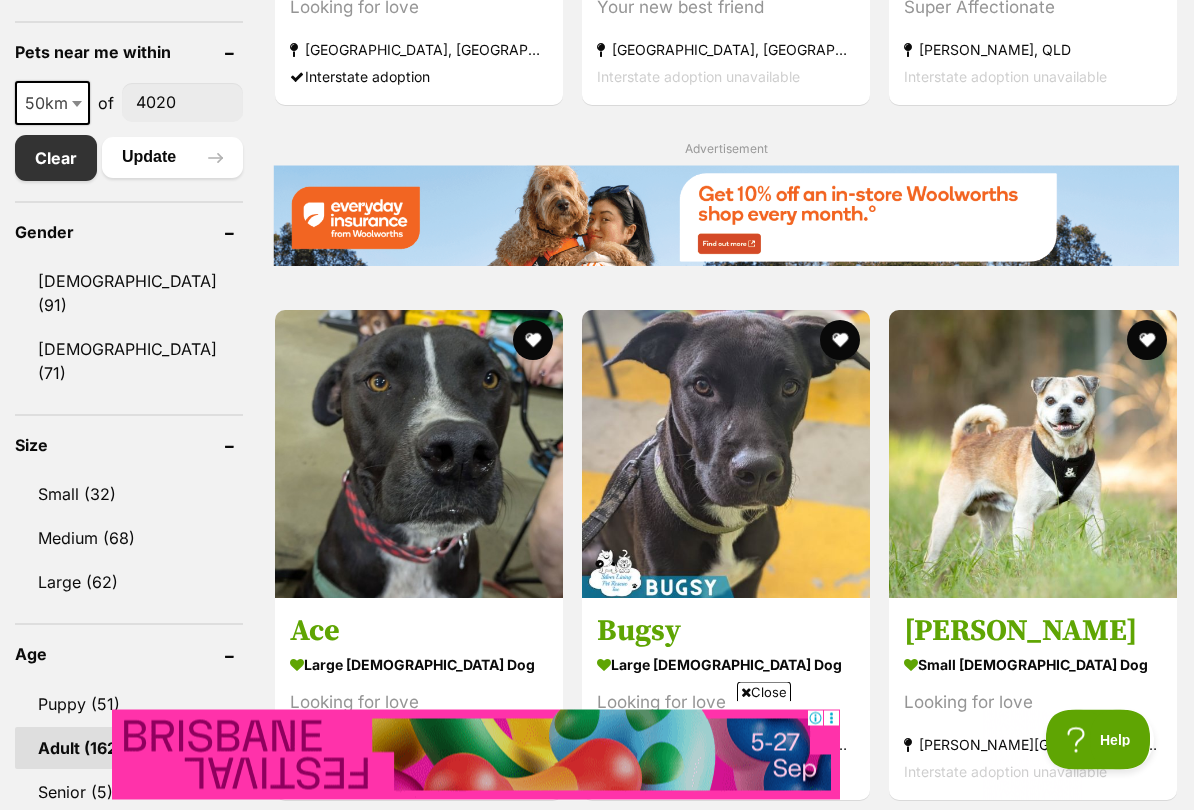 scroll, scrollTop: 1081, scrollLeft: 0, axis: vertical 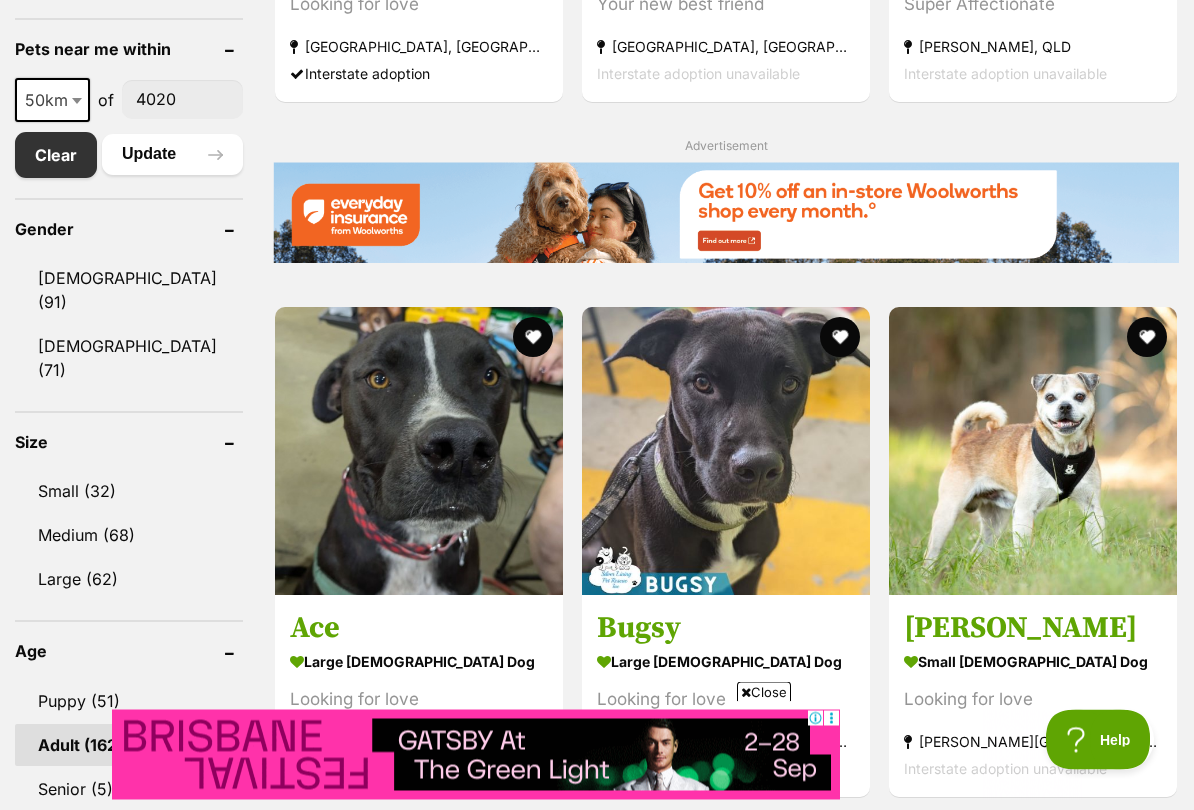 click on "Small (32)" at bounding box center (129, 492) 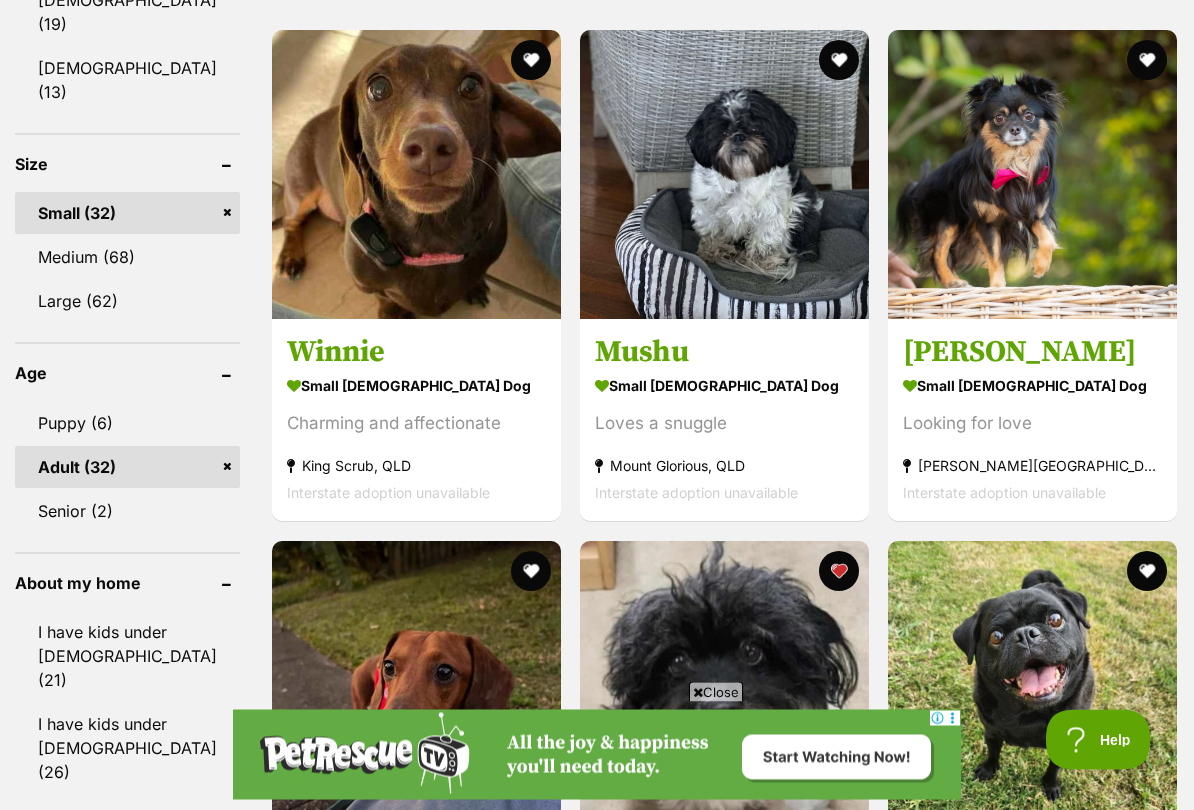 scroll, scrollTop: 1360, scrollLeft: 0, axis: vertical 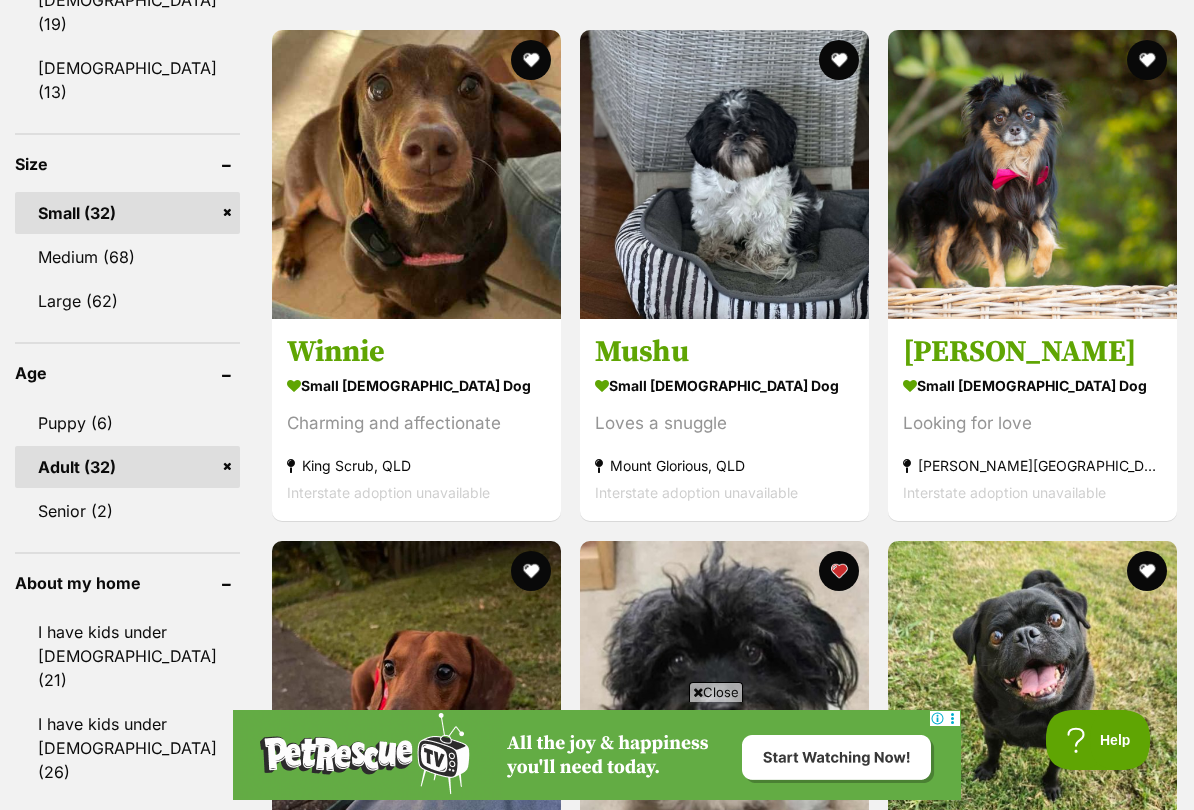 click at bounding box center (839, 60) 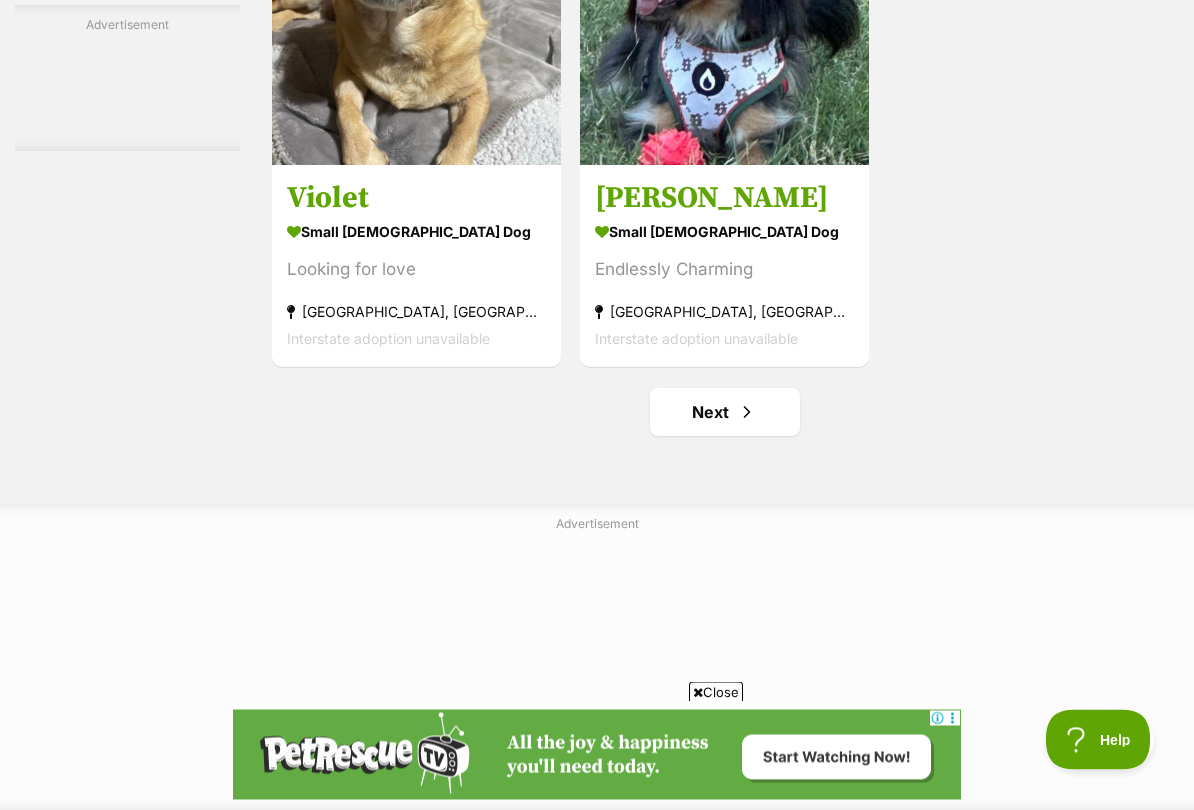 scroll, scrollTop: 4066, scrollLeft: 0, axis: vertical 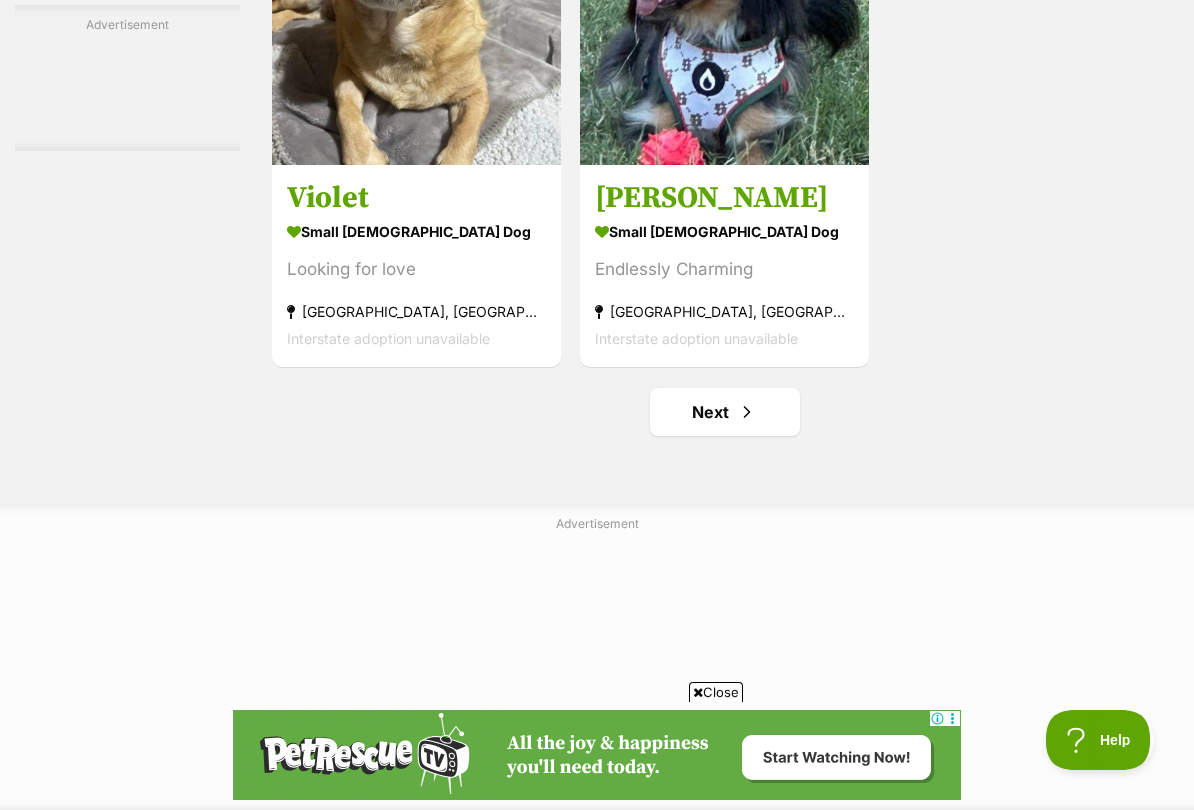 click on "Next" at bounding box center [725, 412] 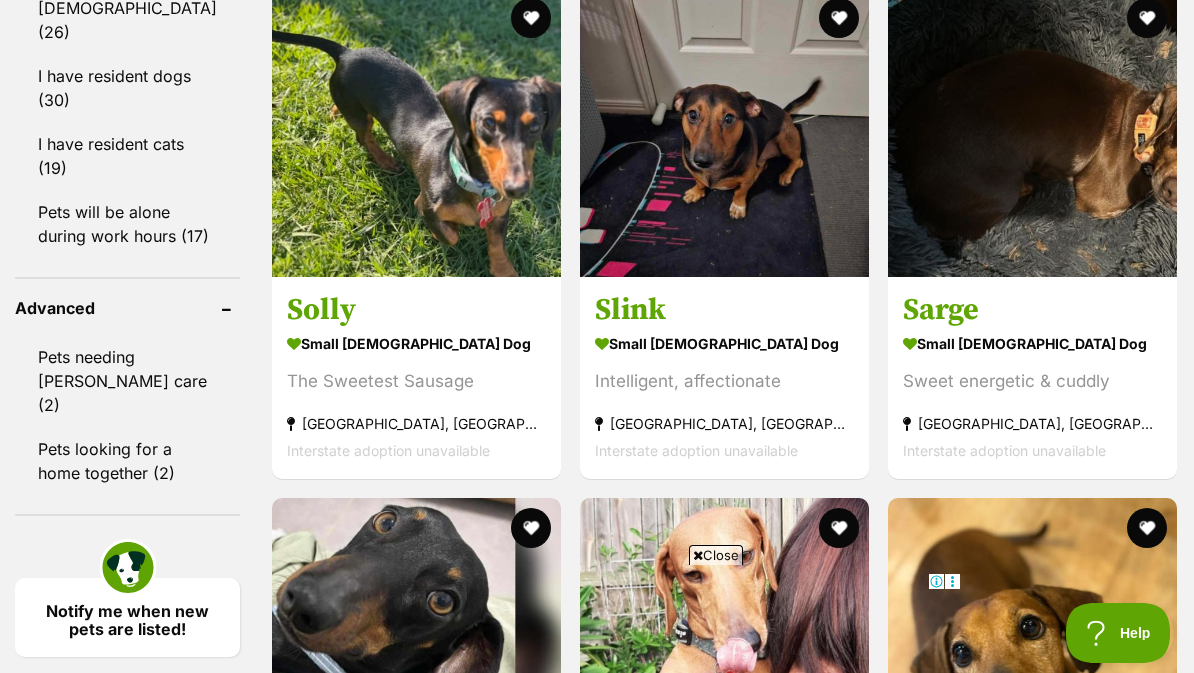 scroll, scrollTop: 2097, scrollLeft: 0, axis: vertical 